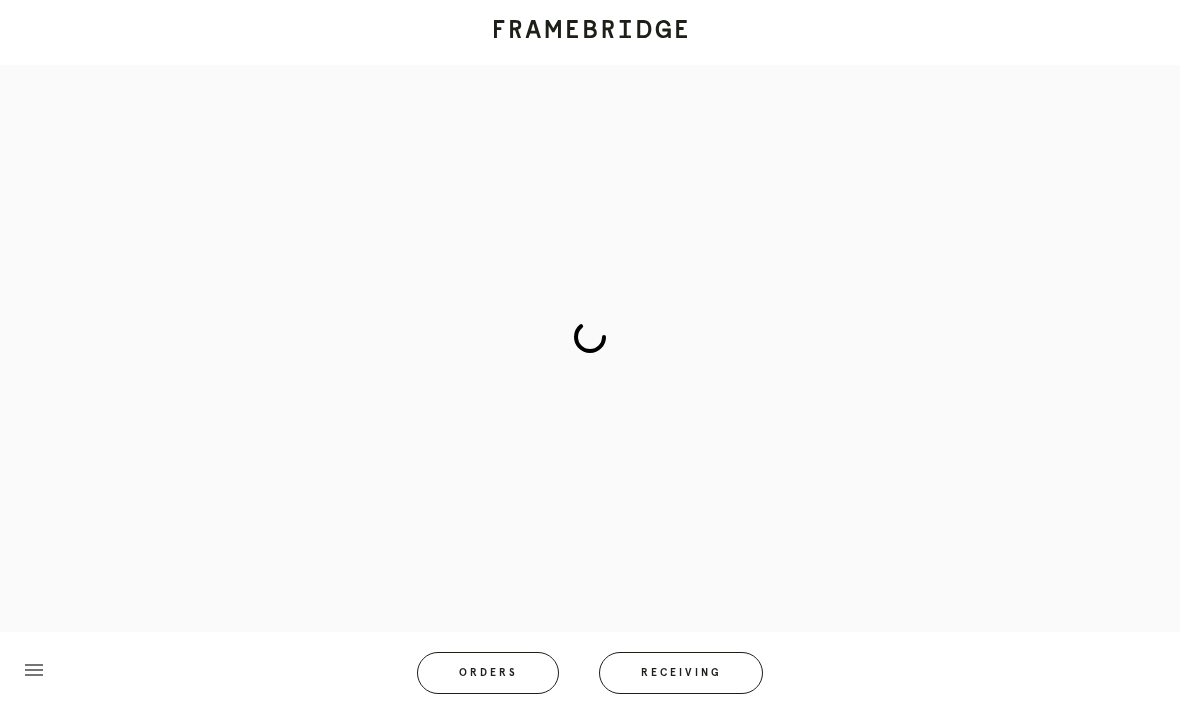 scroll, scrollTop: 82, scrollLeft: 0, axis: vertical 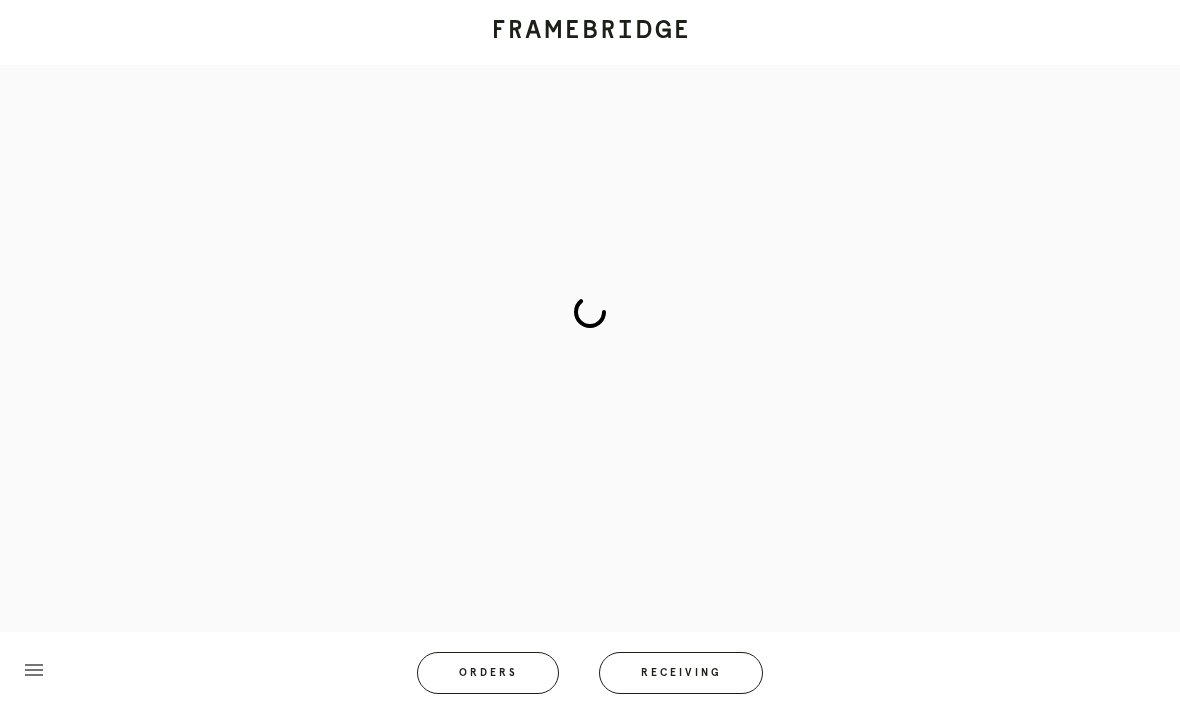 click on "Receiving" at bounding box center (681, 673) 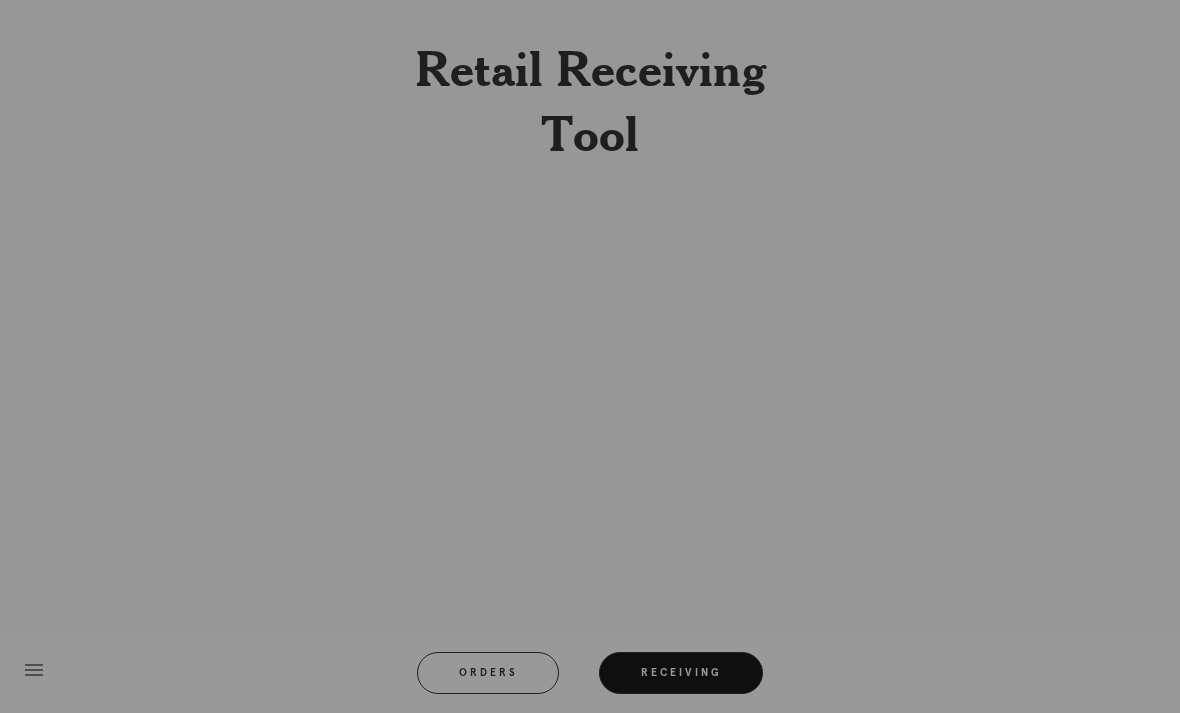 scroll, scrollTop: 64, scrollLeft: 0, axis: vertical 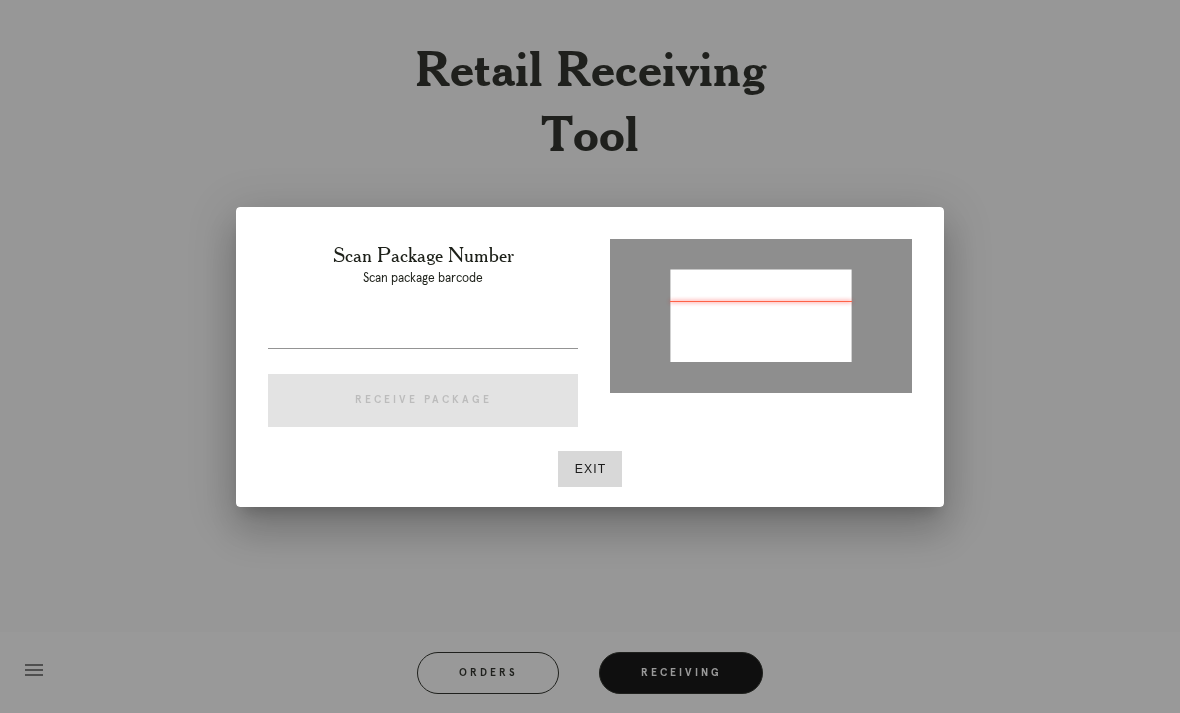 type on "P568800685372879" 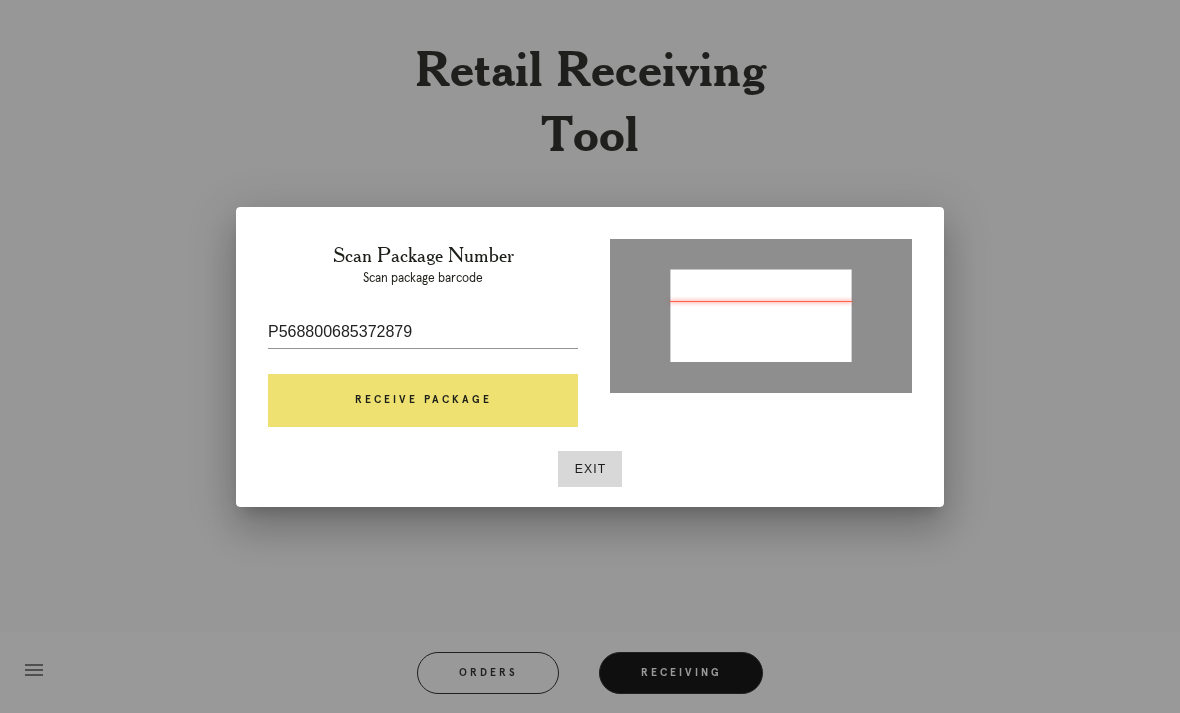 click on "Receive Package" at bounding box center [423, 401] 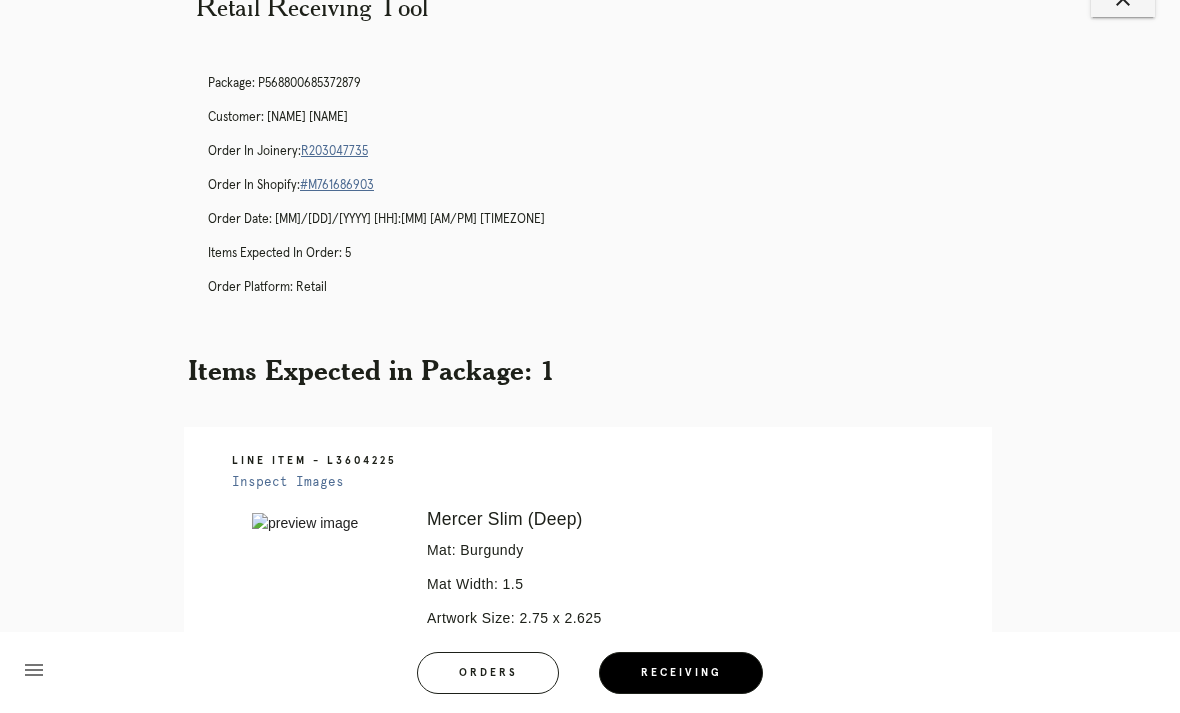 scroll, scrollTop: 0, scrollLeft: 0, axis: both 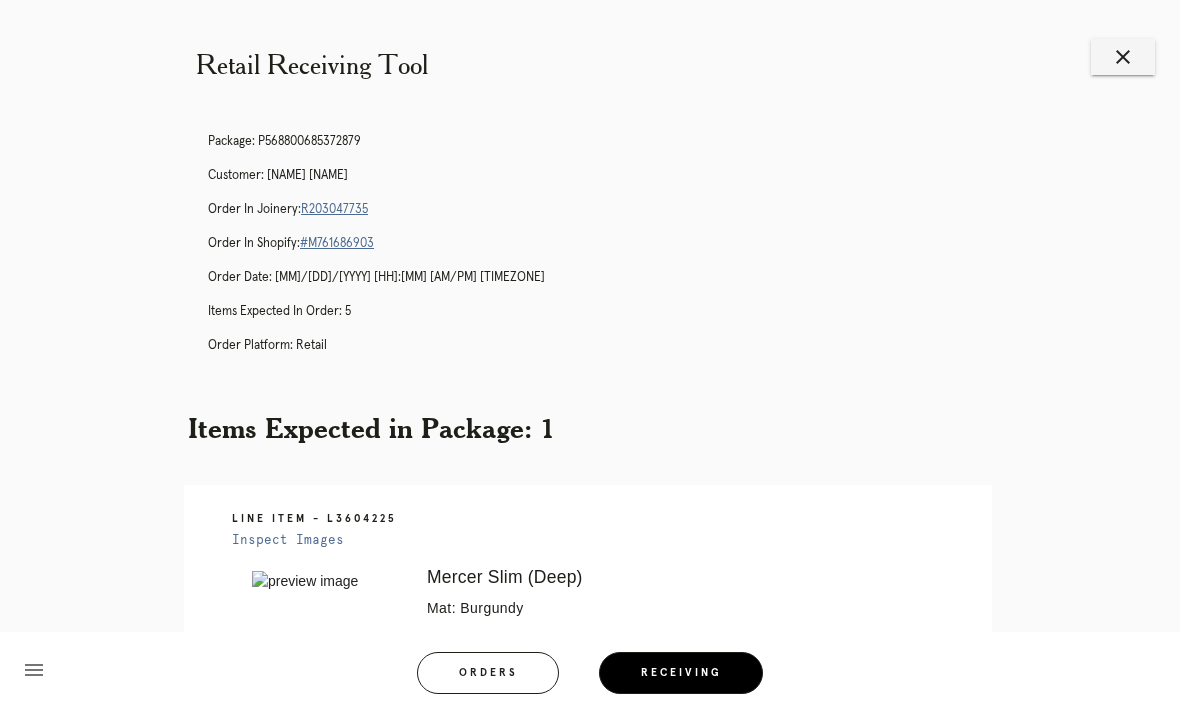 click on "close" at bounding box center (1123, 57) 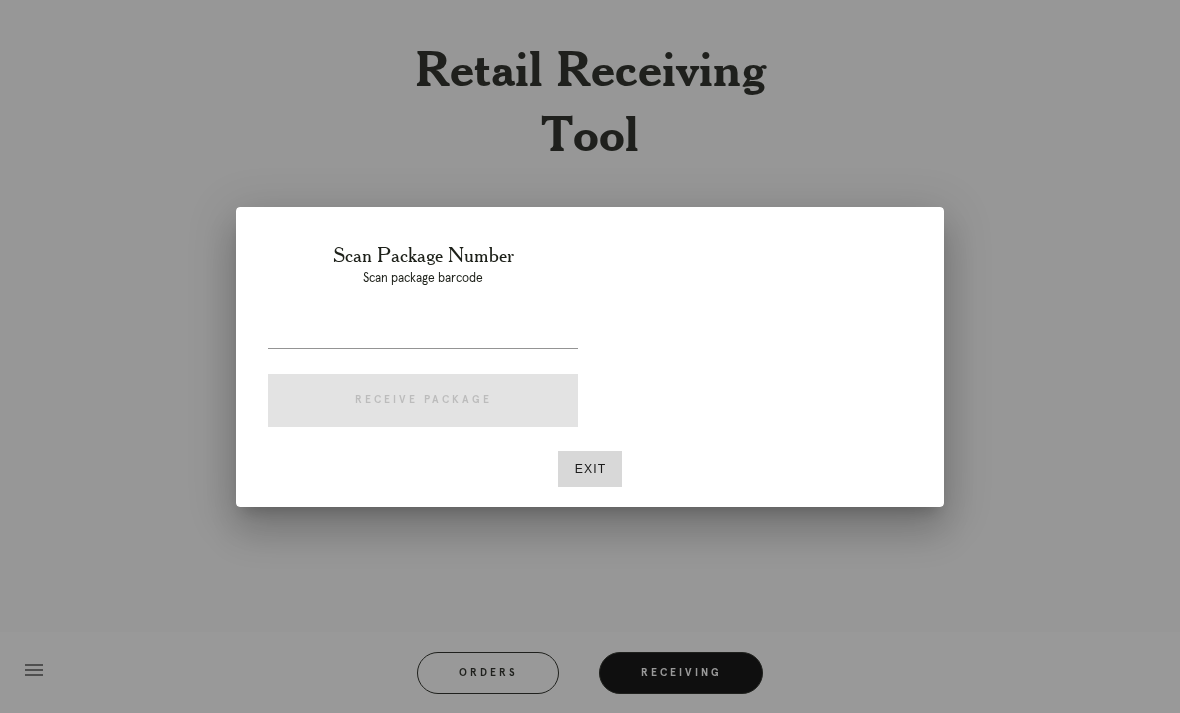 scroll, scrollTop: 0, scrollLeft: 0, axis: both 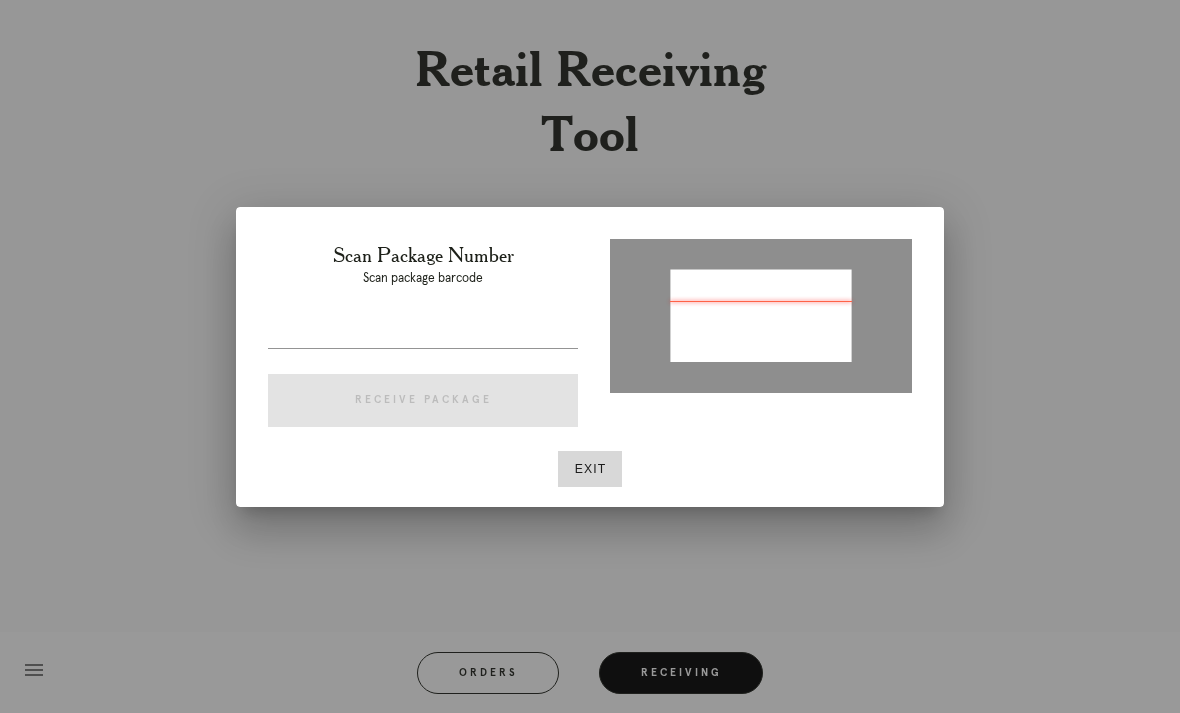 type on "P270867273039503" 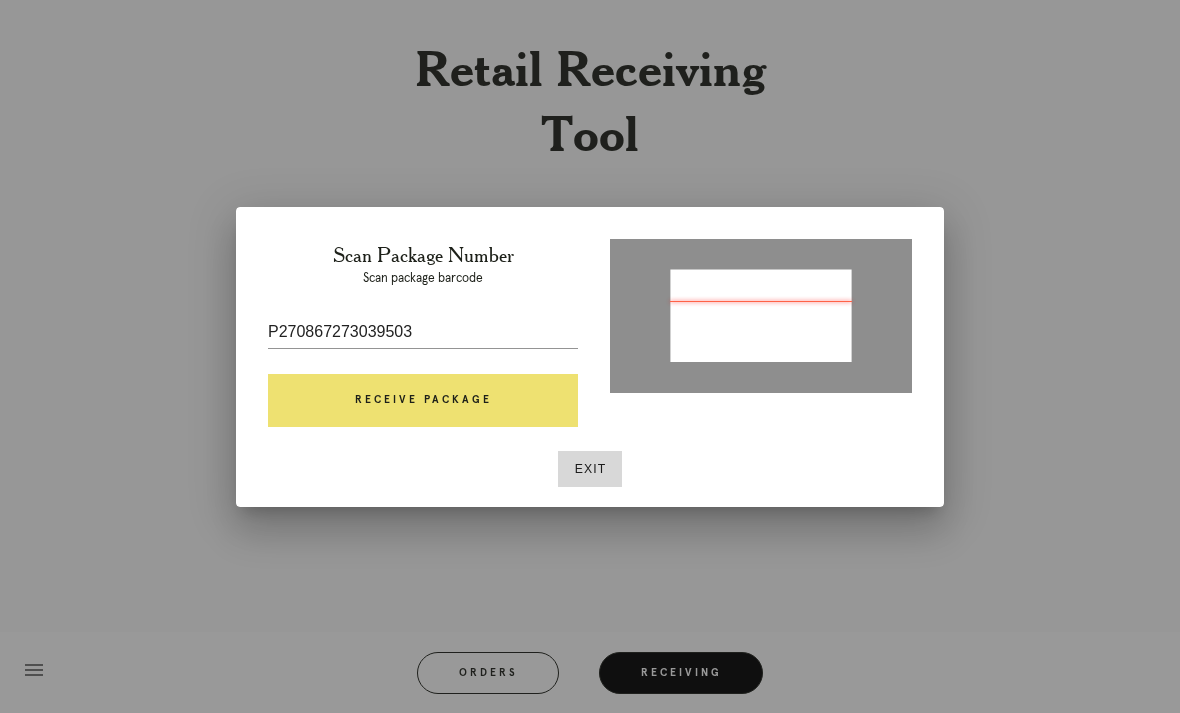 click on "Receive Package" at bounding box center (423, 401) 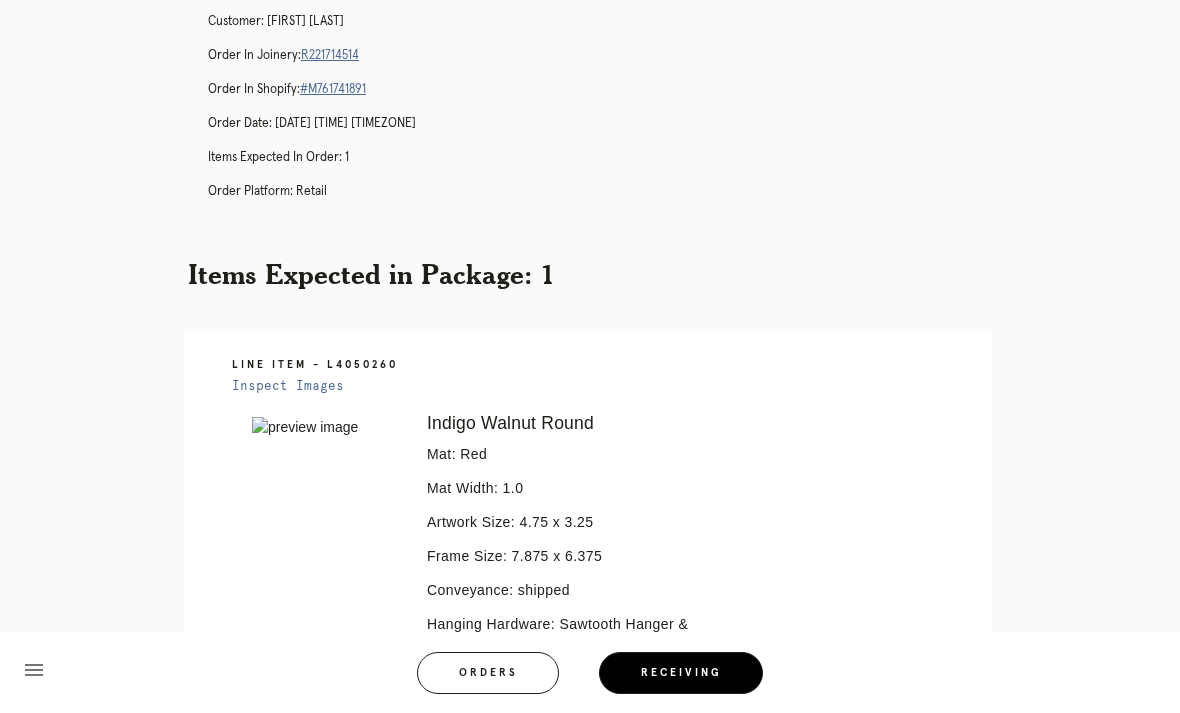 scroll, scrollTop: 0, scrollLeft: 0, axis: both 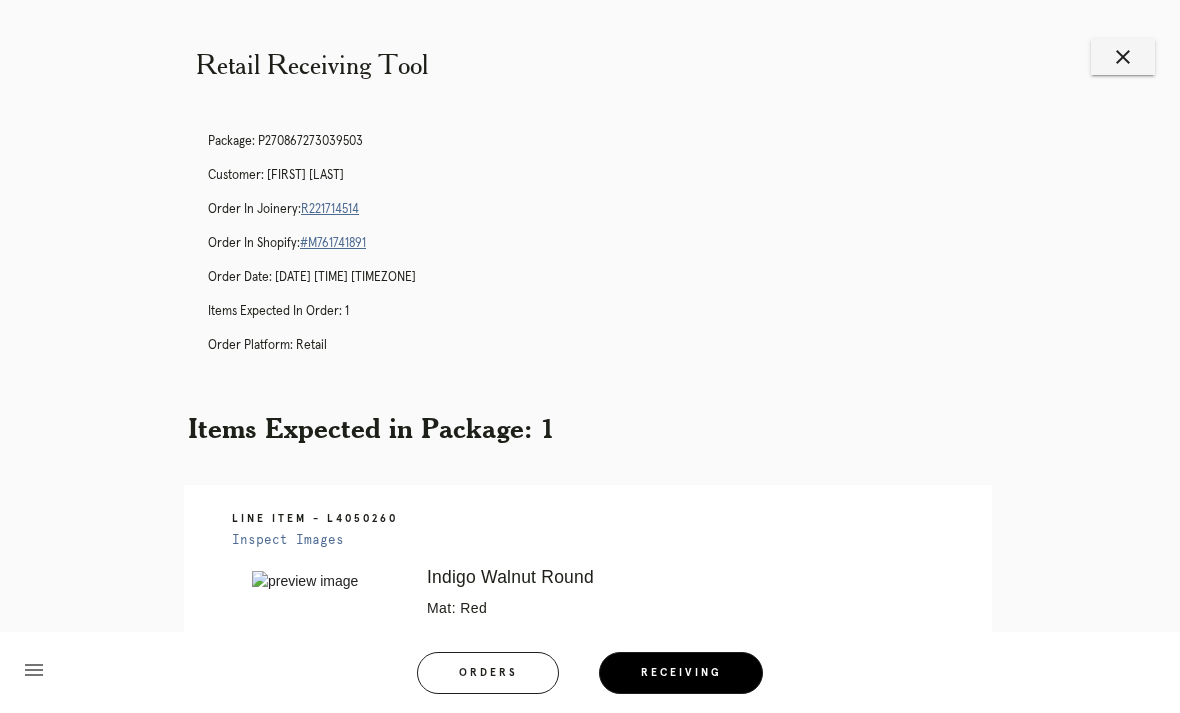 click on "Package: P270867273039503   Customer: [FIRST] [LAST]
Order in Joinery:
R221714514
Order in Shopify:
#M761741891
Order Date:
[DATE]  [TIME] [TIMEZONE]
Items Expected in Order: 1   Order Platform: retail" at bounding box center (610, 252) 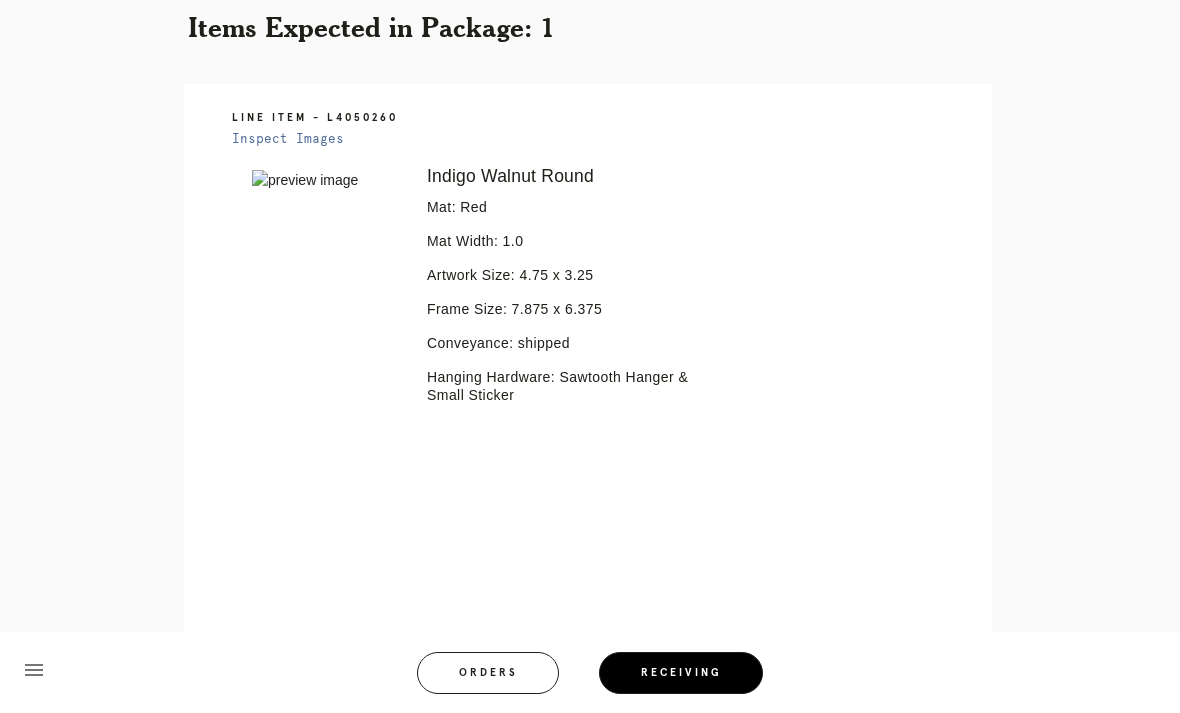scroll, scrollTop: 337, scrollLeft: 0, axis: vertical 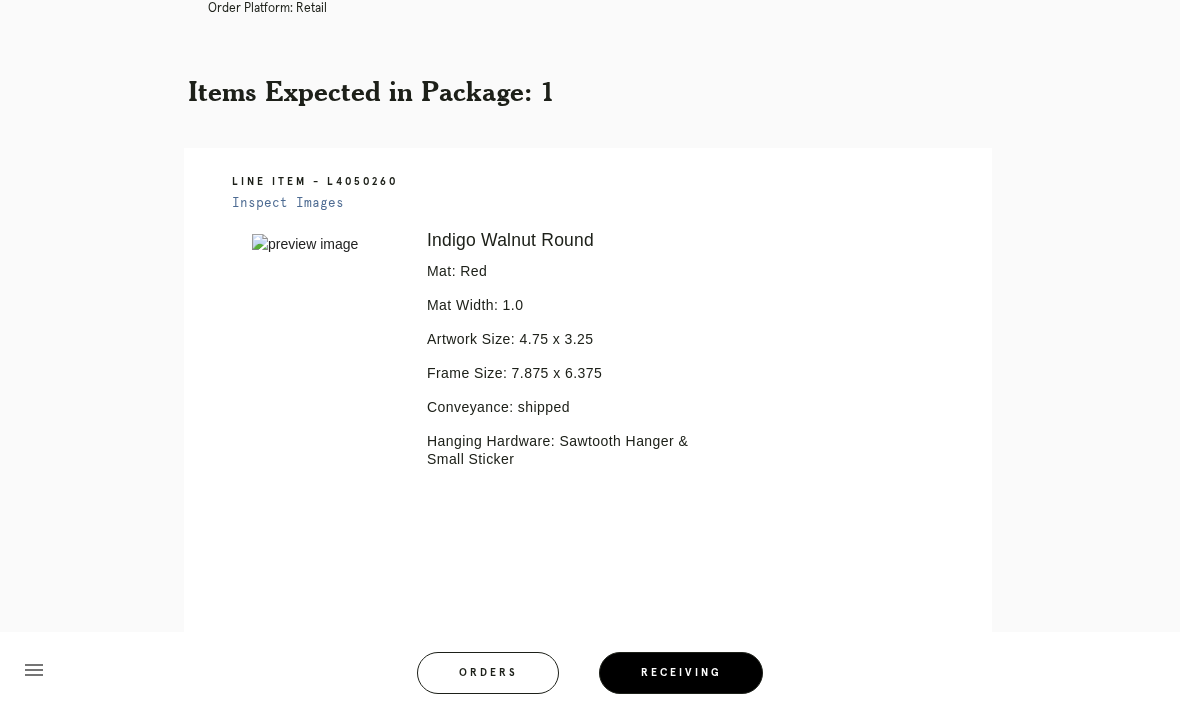 click on "Package: P270867273039503   Customer: [FIRST] [LAST]
Order in Joinery:
R221714514
Order in Shopify:
#M761741891
Order Date:
[DATE]  [TIME] [TIMEZONE]
Items Expected in Order: 1   Order Platform: retail" at bounding box center [610, -85] 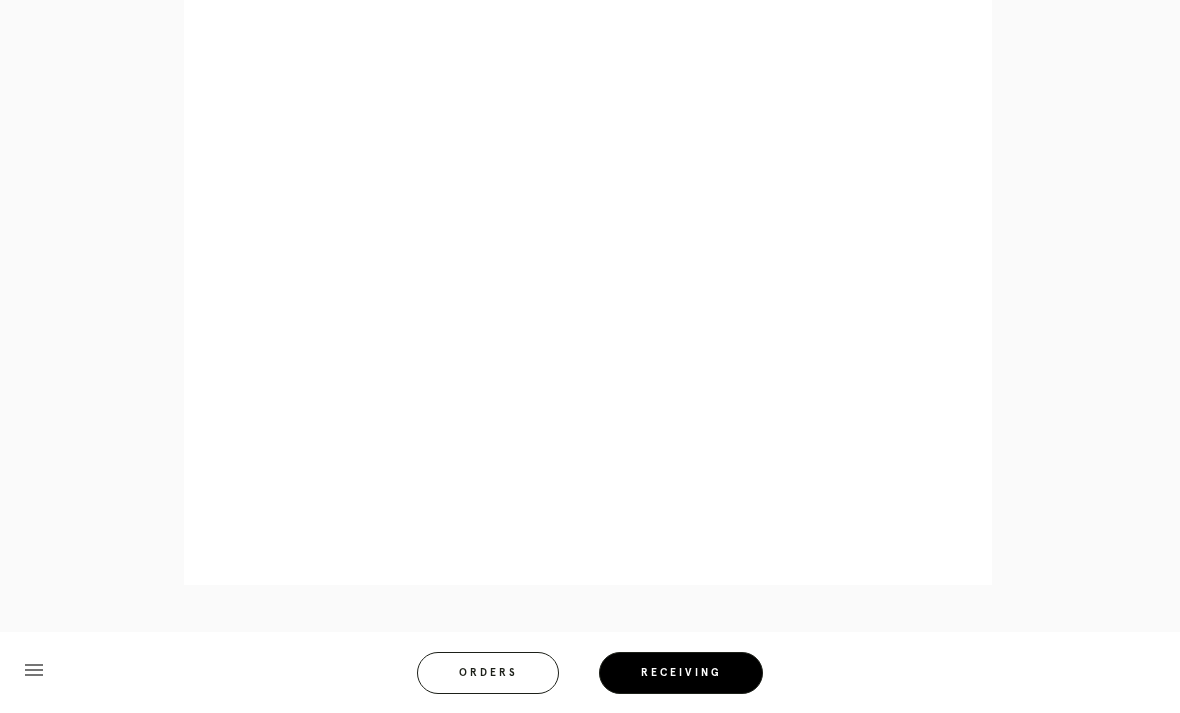 scroll, scrollTop: 852, scrollLeft: 0, axis: vertical 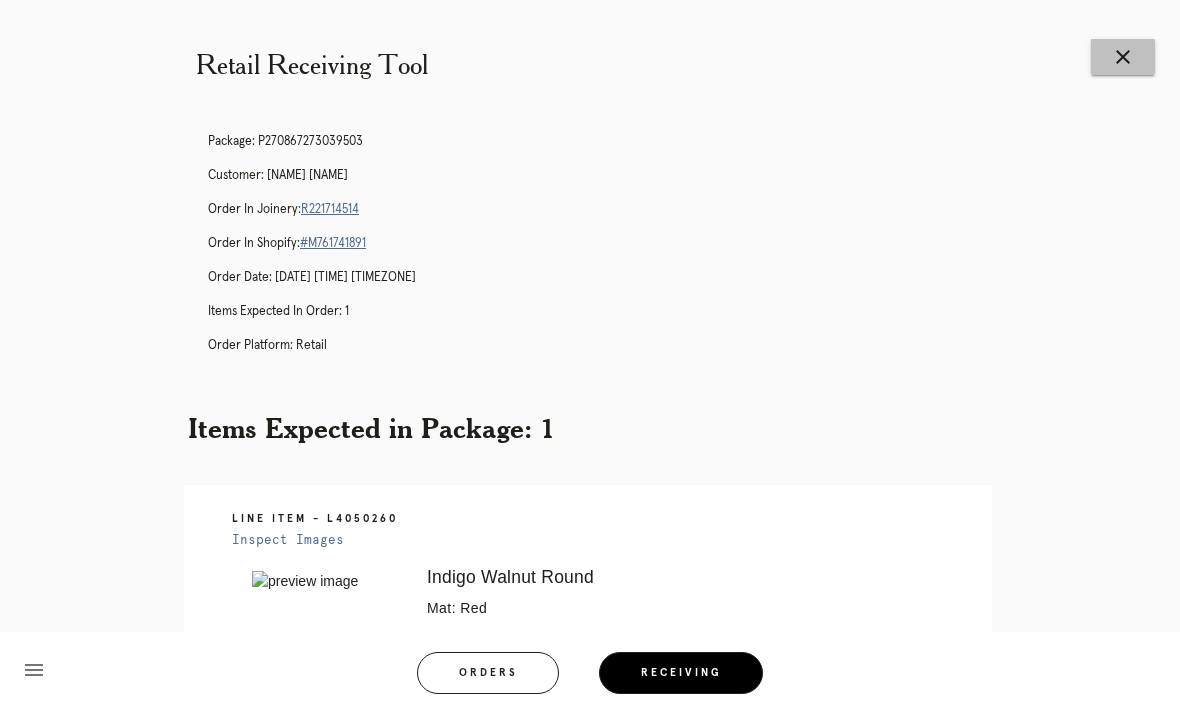 click on "close" at bounding box center (1123, 57) 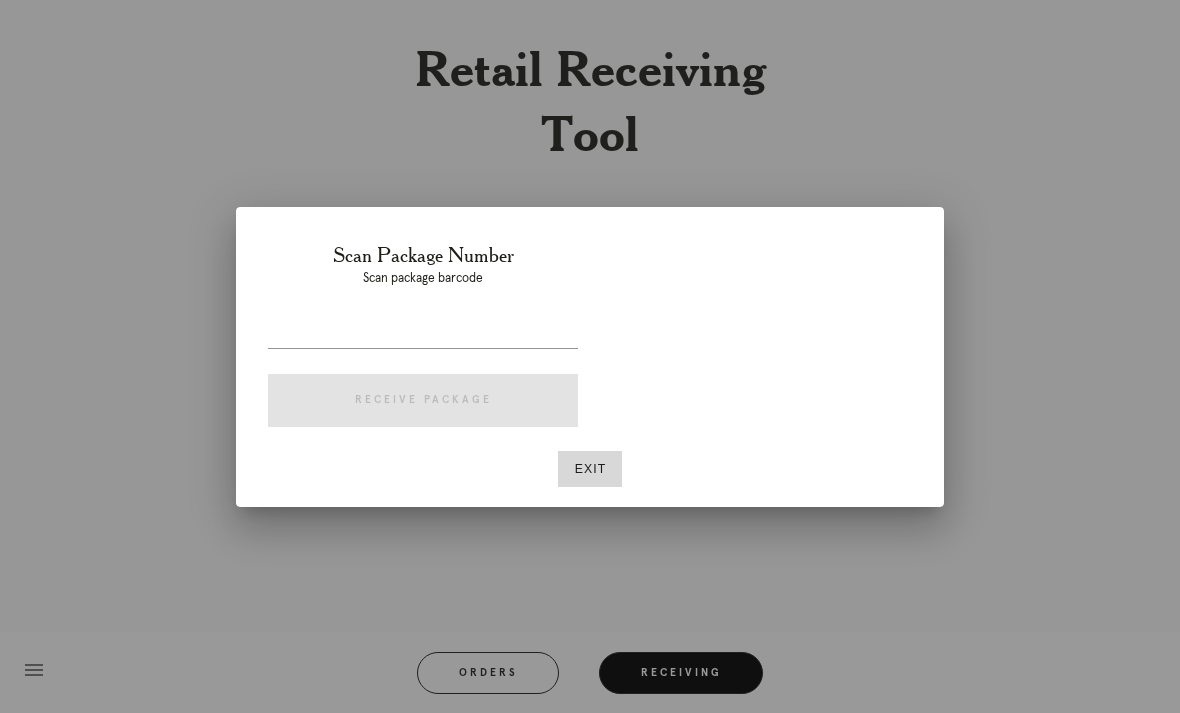 scroll, scrollTop: 0, scrollLeft: 0, axis: both 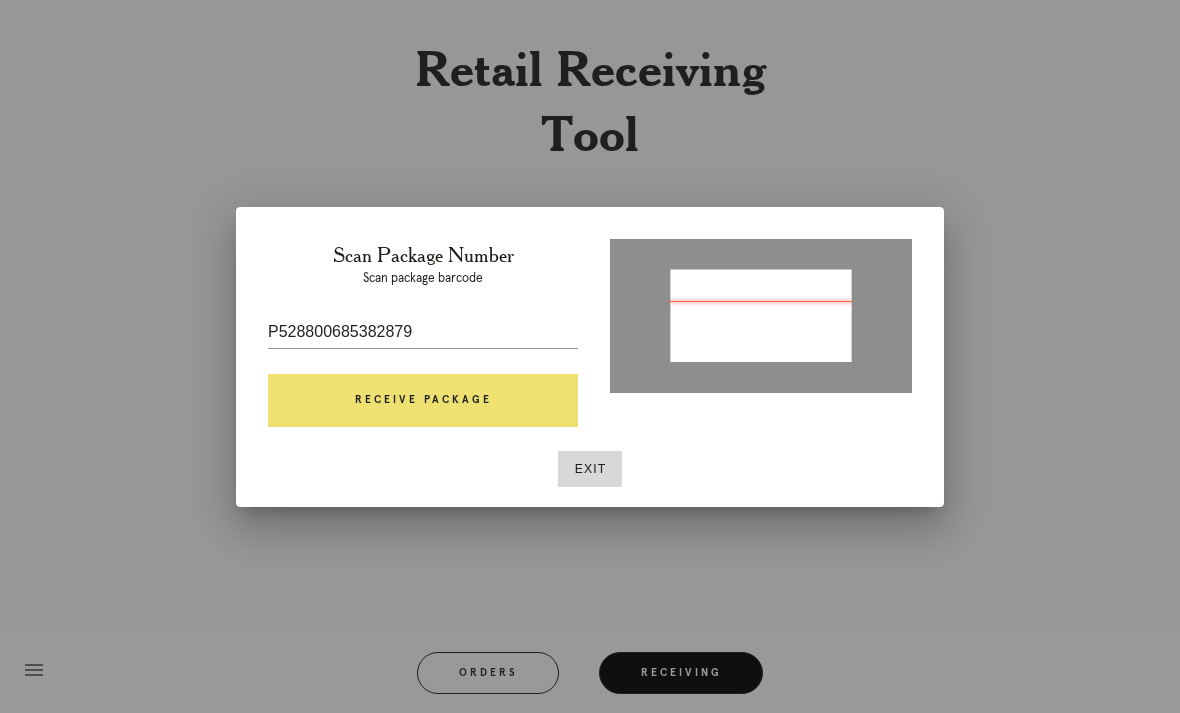 click on "Receive Package" at bounding box center (423, 401) 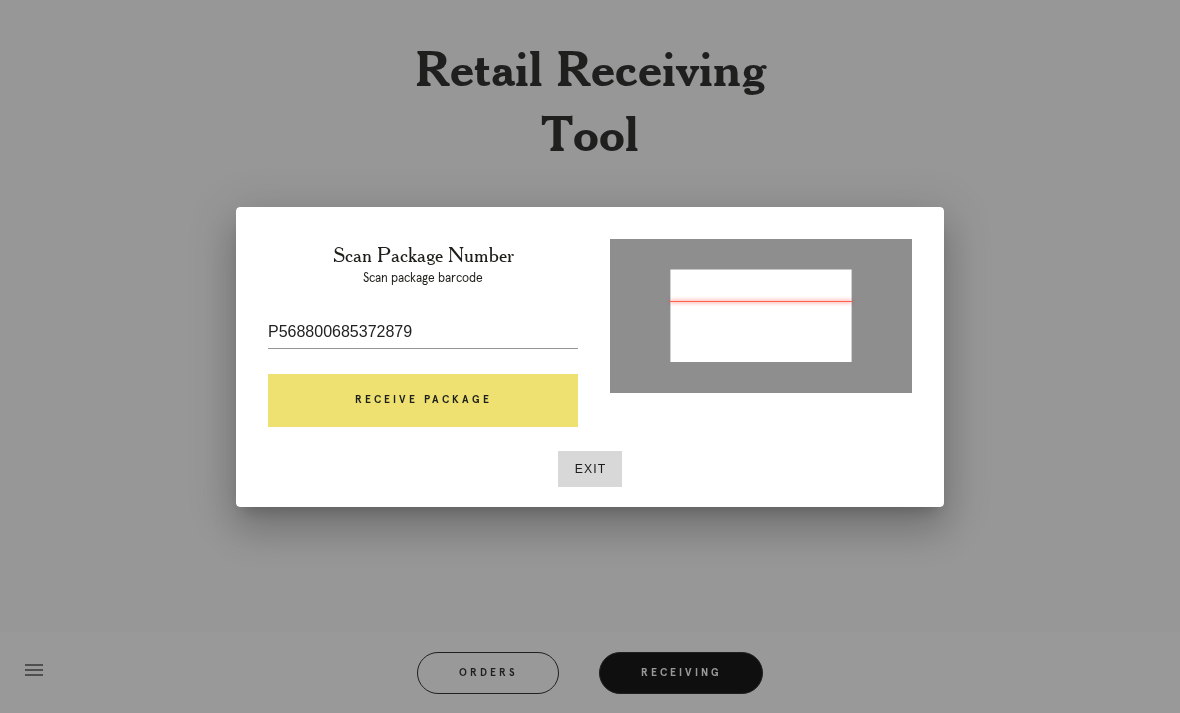 click on "Receive Package" at bounding box center [423, 401] 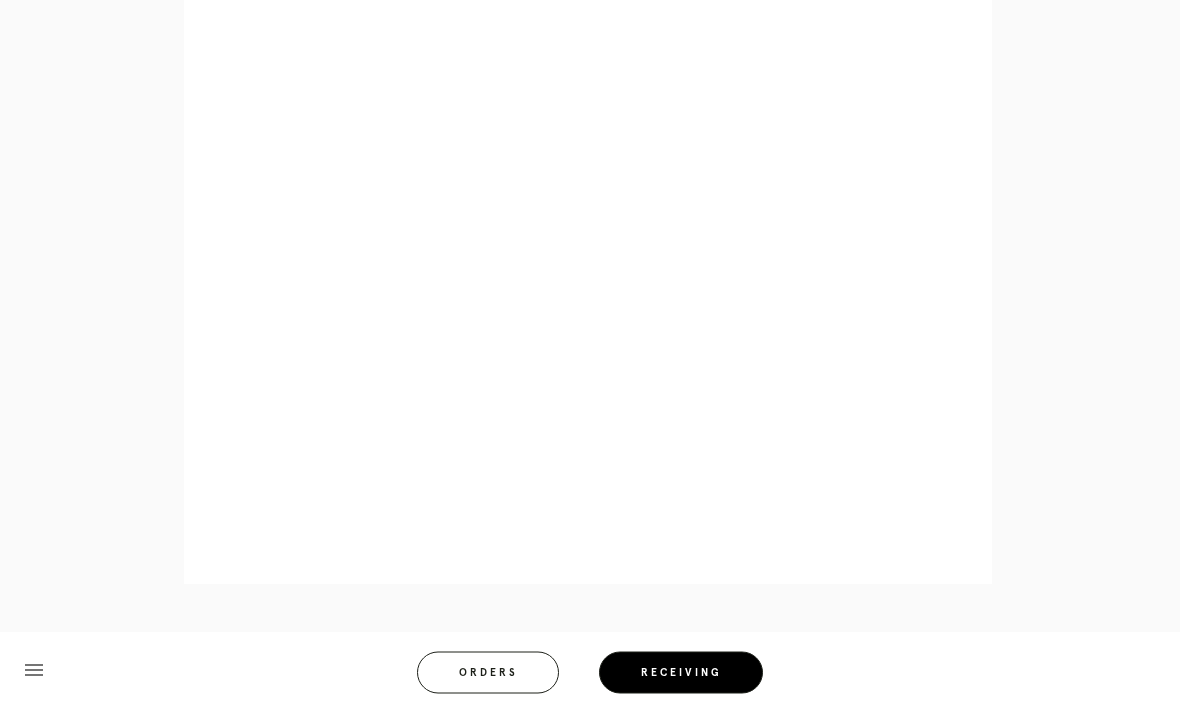 scroll, scrollTop: 1010, scrollLeft: 0, axis: vertical 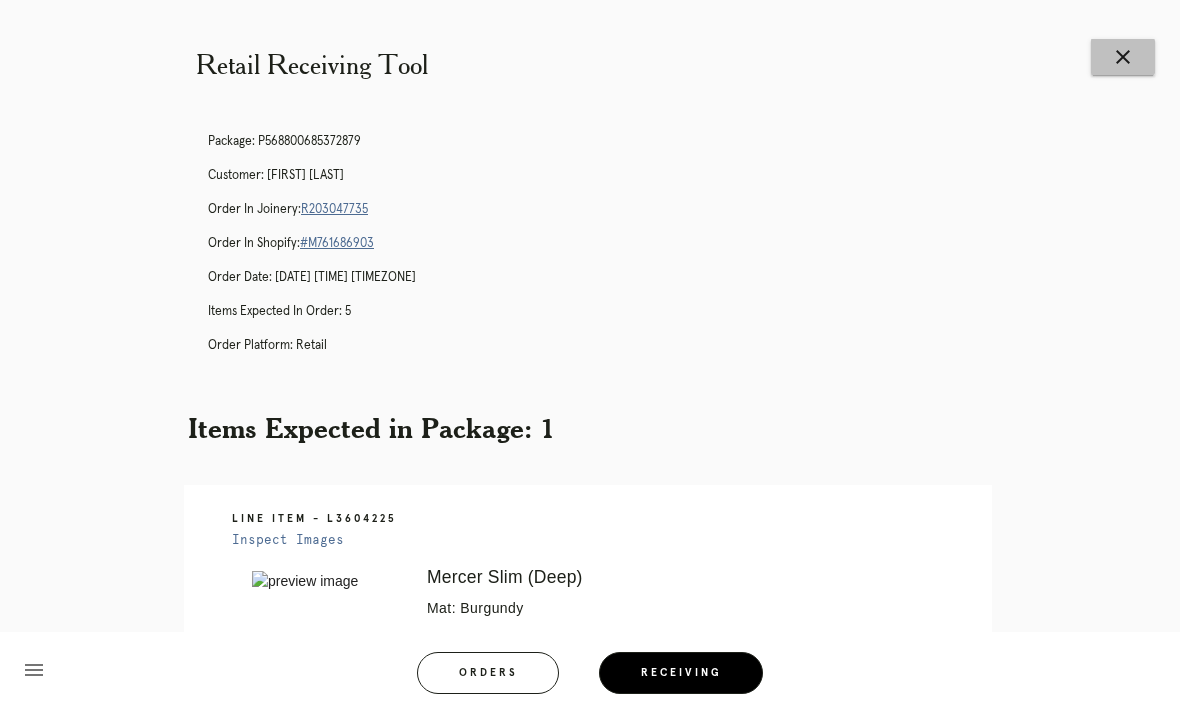 click on "close" at bounding box center (1123, 57) 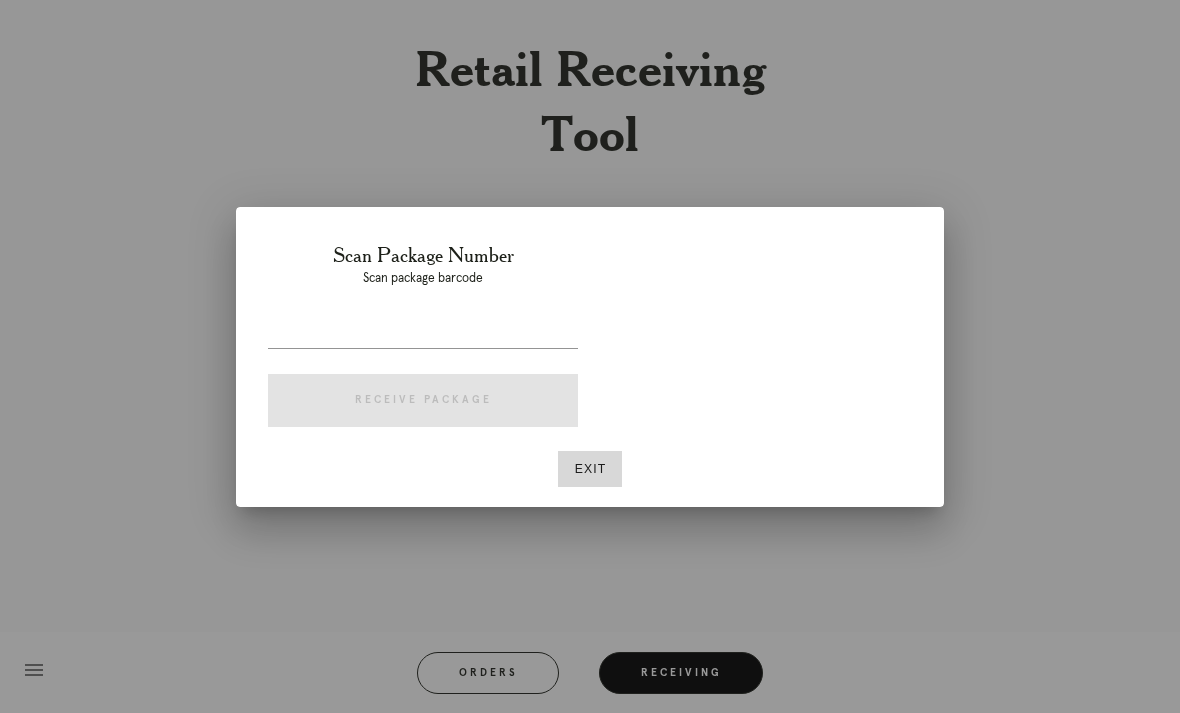 scroll, scrollTop: 0, scrollLeft: 0, axis: both 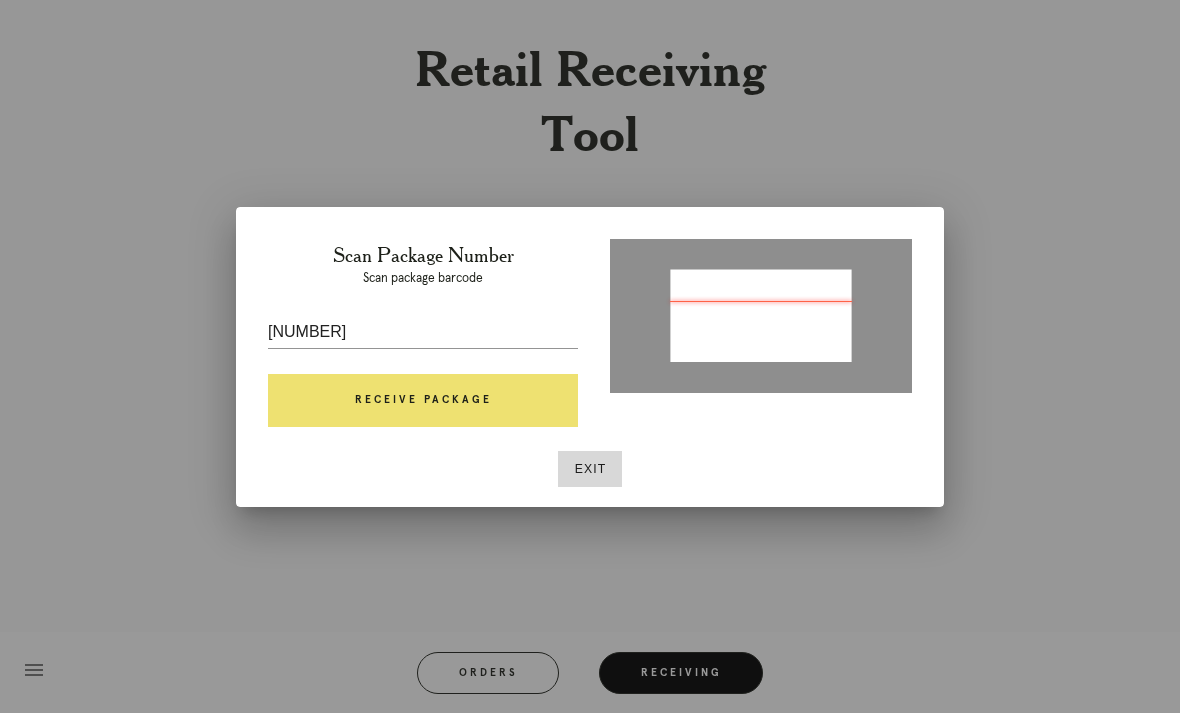 click on "Receive Package" at bounding box center [423, 401] 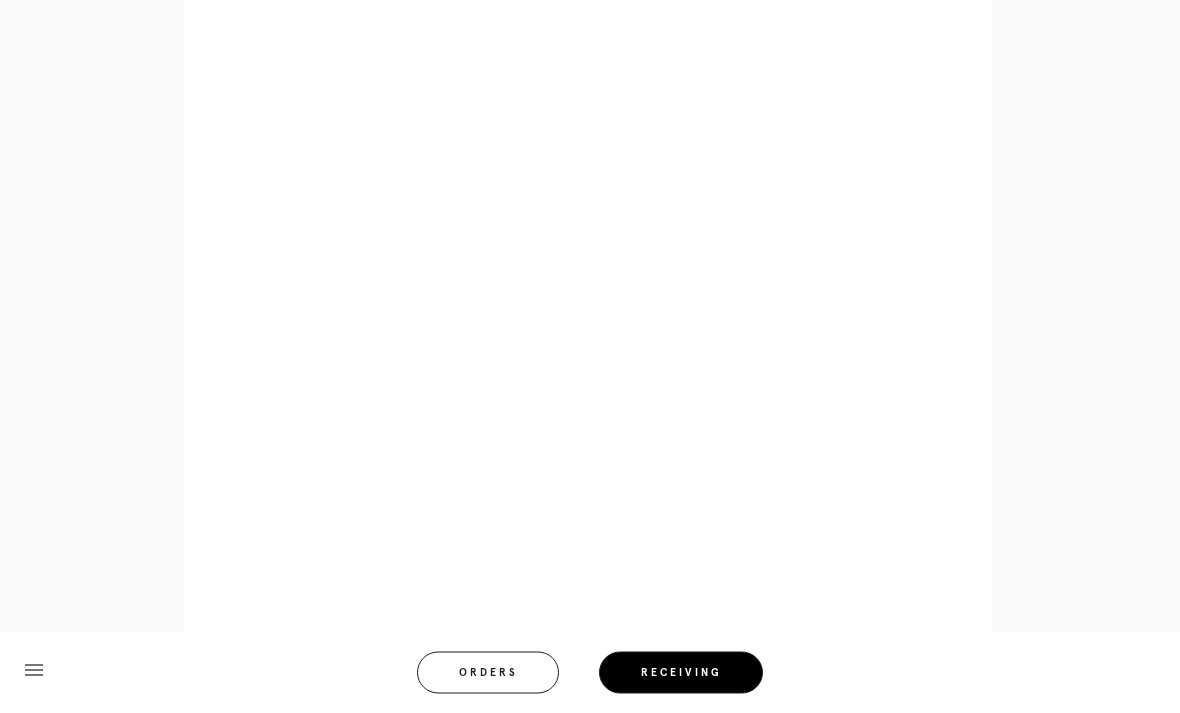 scroll, scrollTop: 904, scrollLeft: 0, axis: vertical 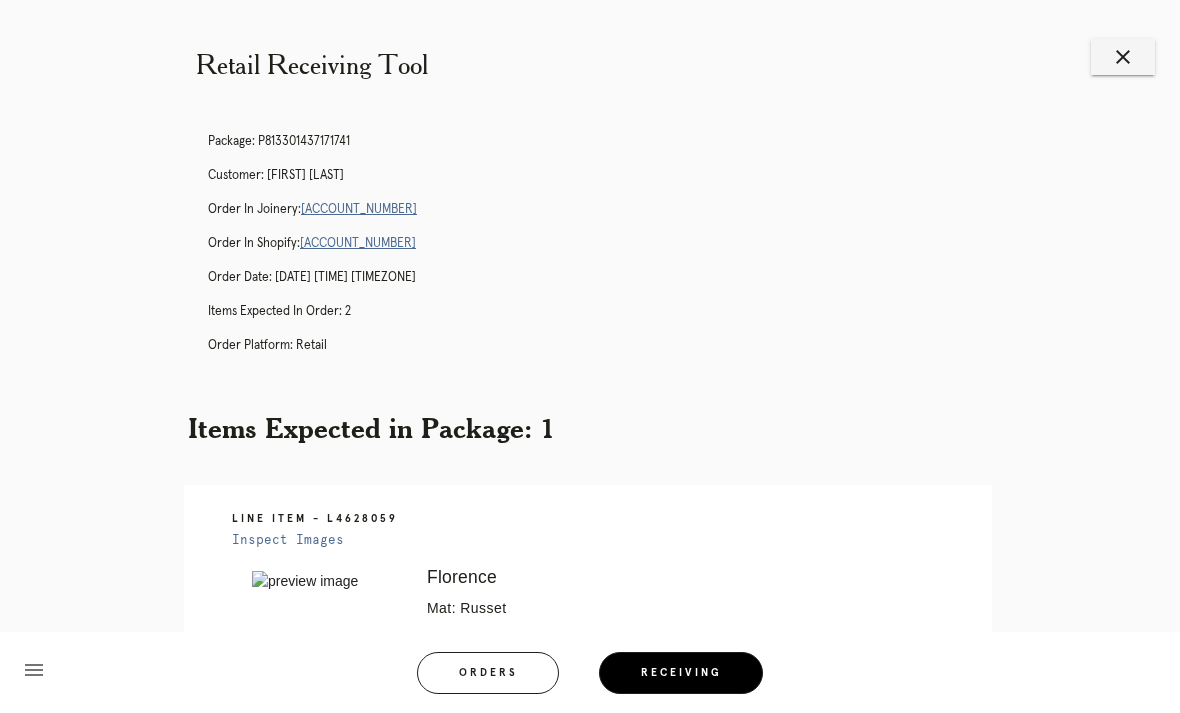 click on "[ACCOUNT_NUMBER]" at bounding box center (359, 209) 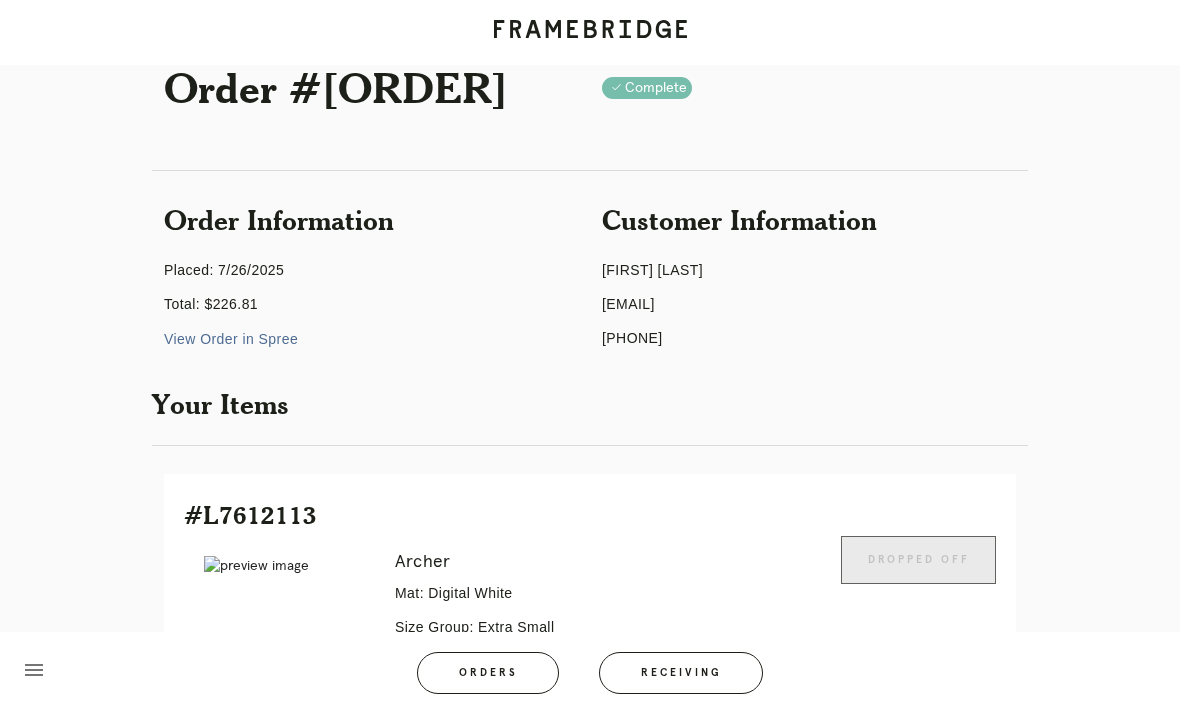 scroll, scrollTop: 0, scrollLeft: 0, axis: both 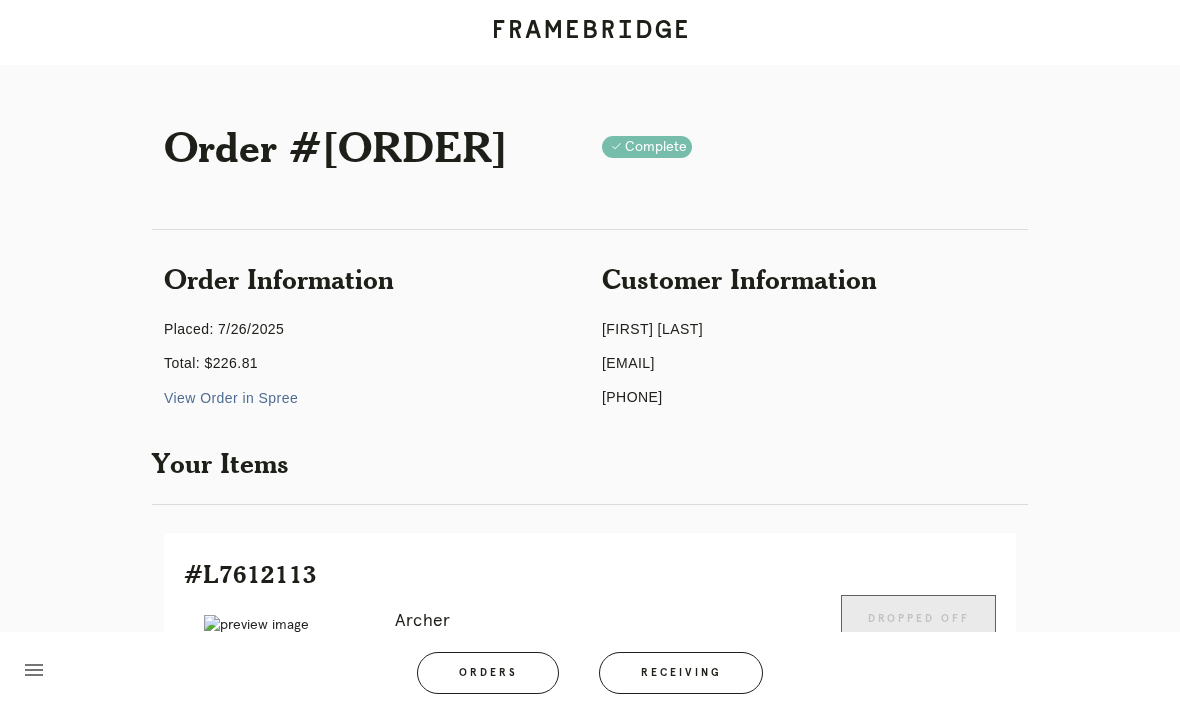 click on "Receiving" at bounding box center [681, 673] 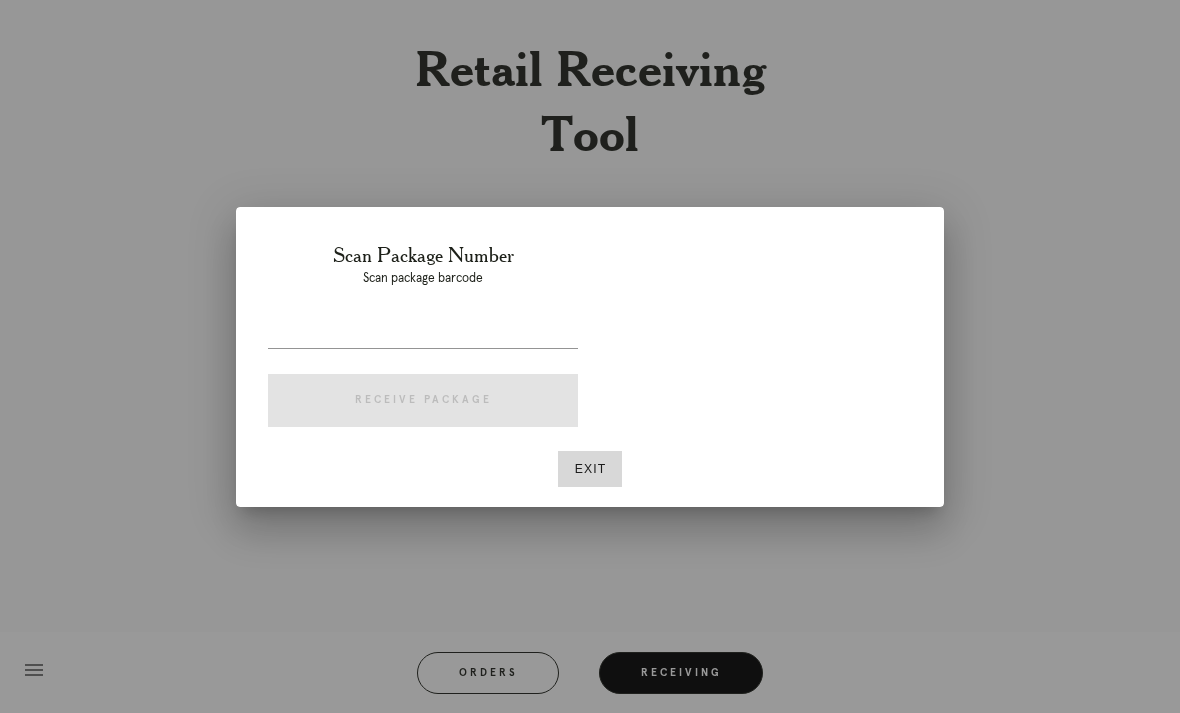 type on "P795553882201977" 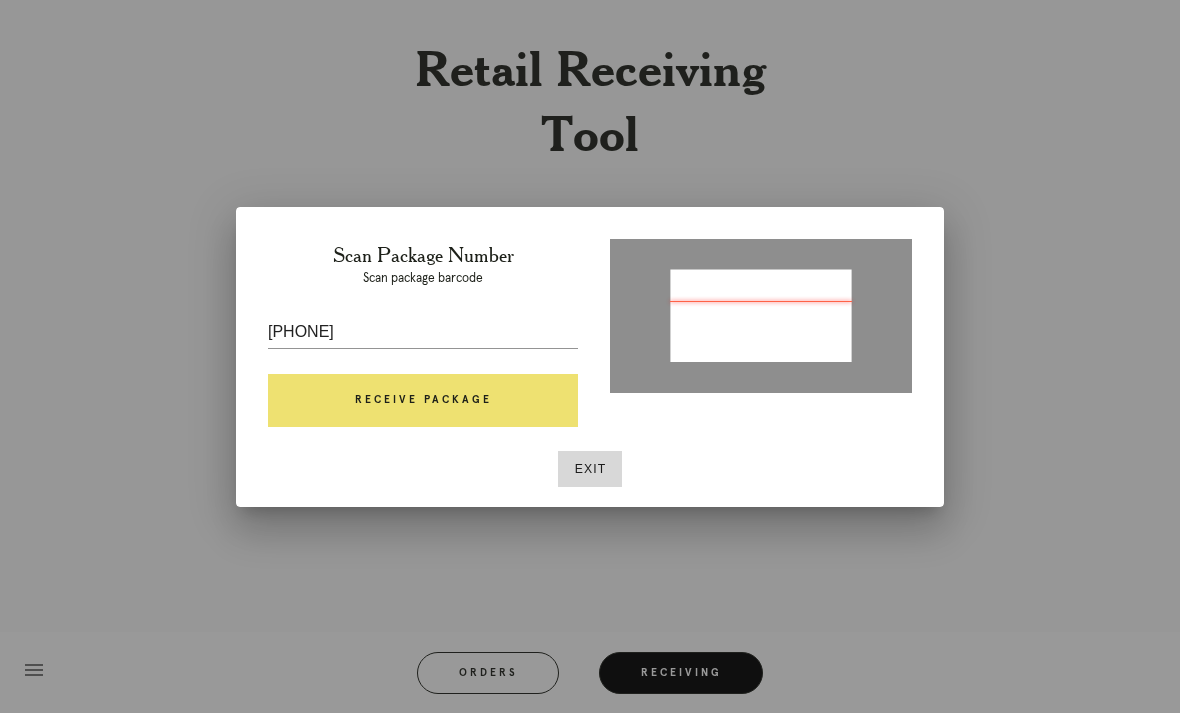 click on "Receive Package" at bounding box center [423, 401] 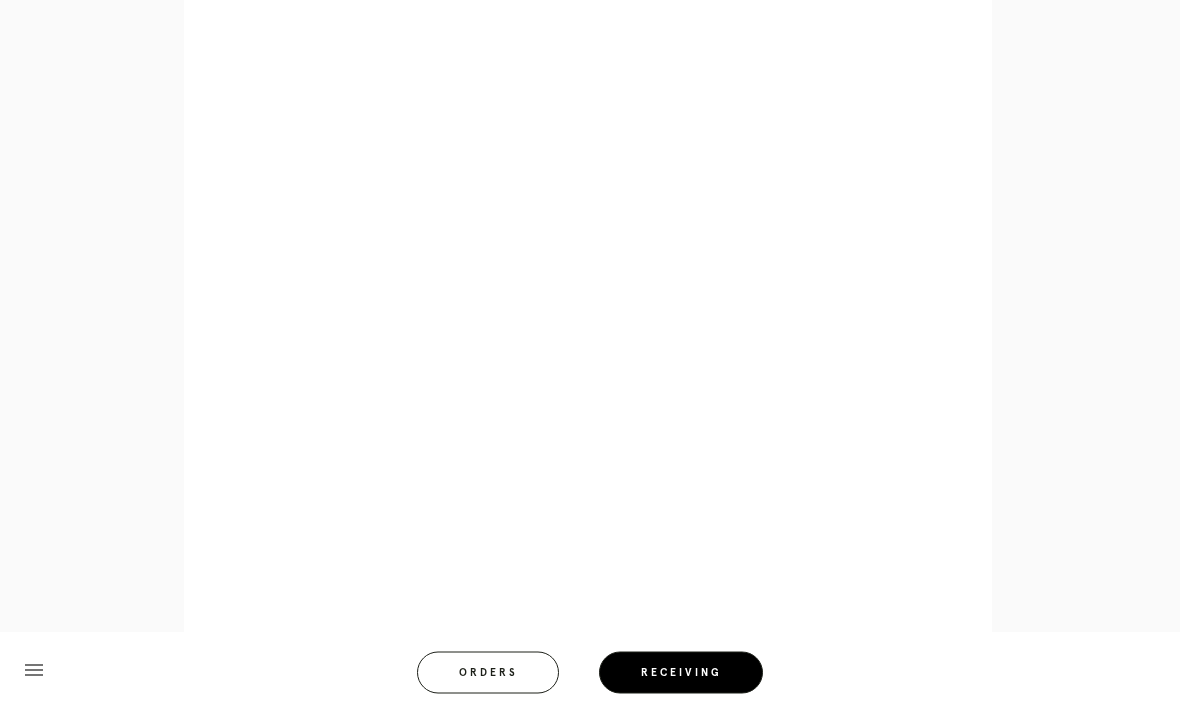 scroll, scrollTop: 852, scrollLeft: 0, axis: vertical 